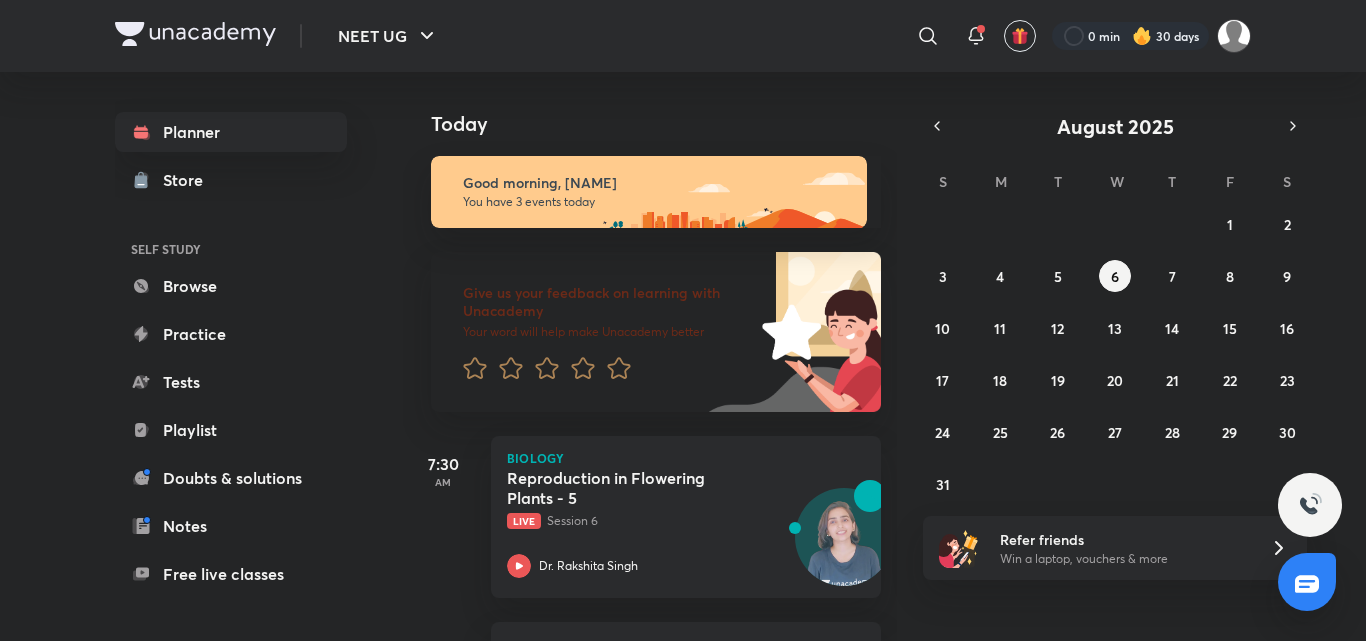 scroll, scrollTop: 0, scrollLeft: 0, axis: both 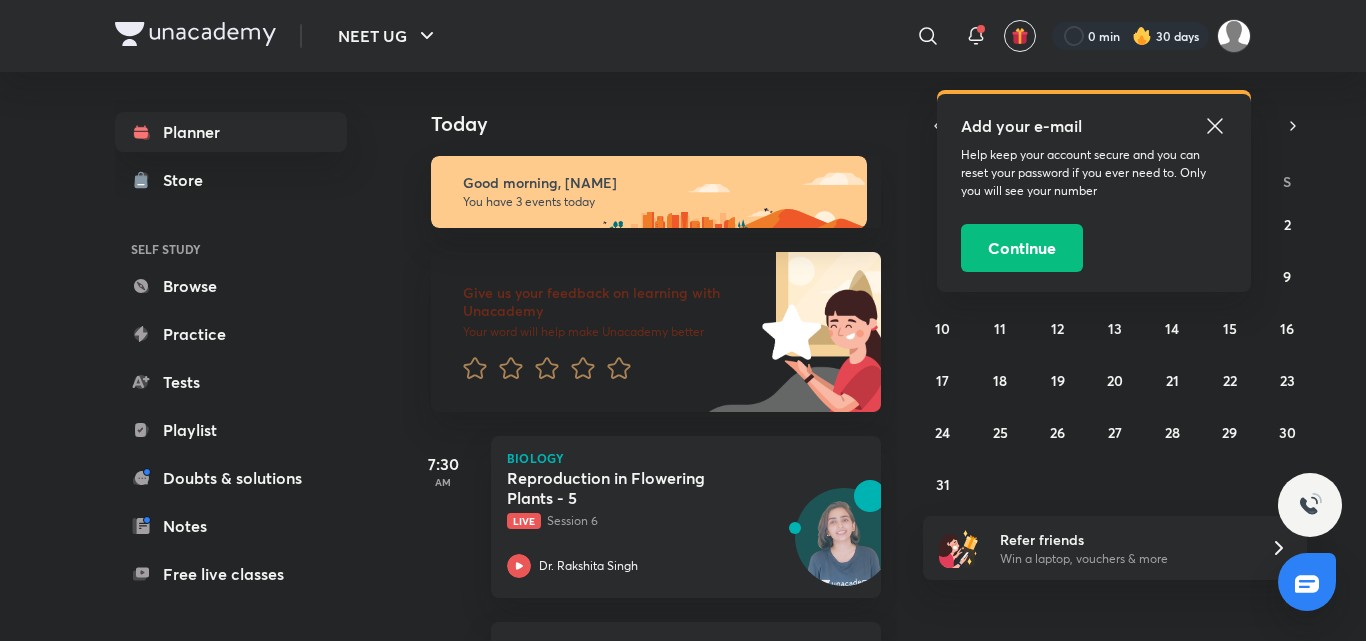 click 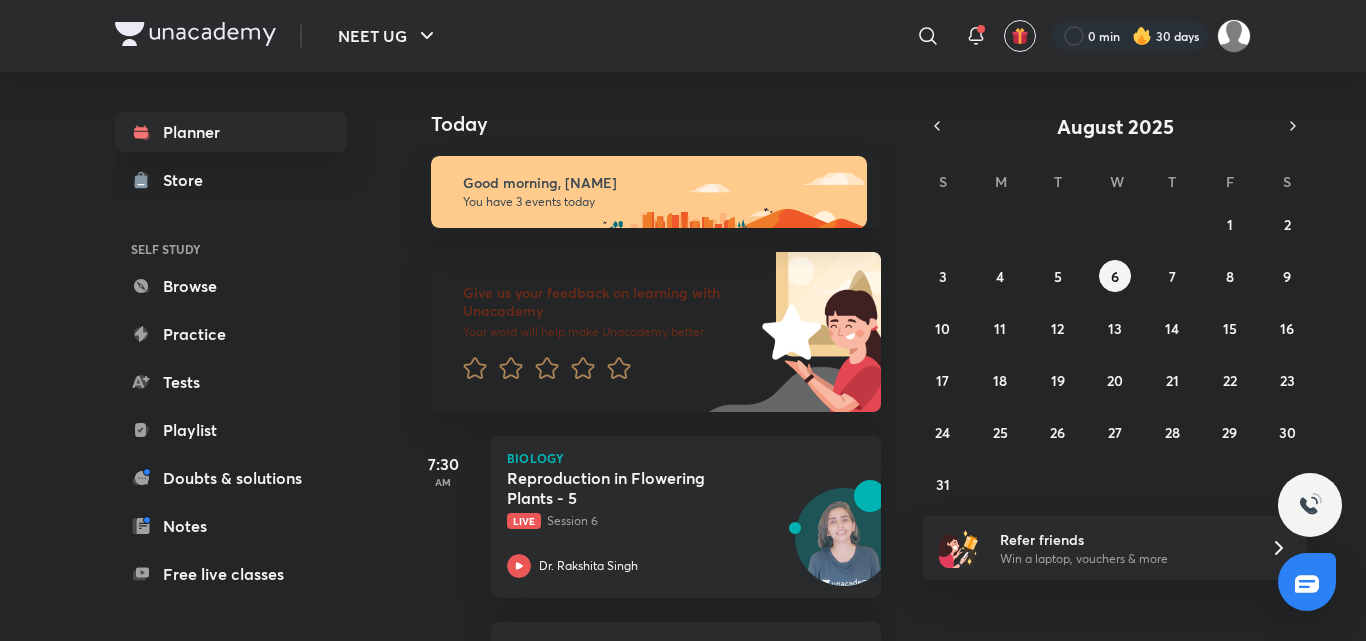 click at bounding box center (1234, 36) 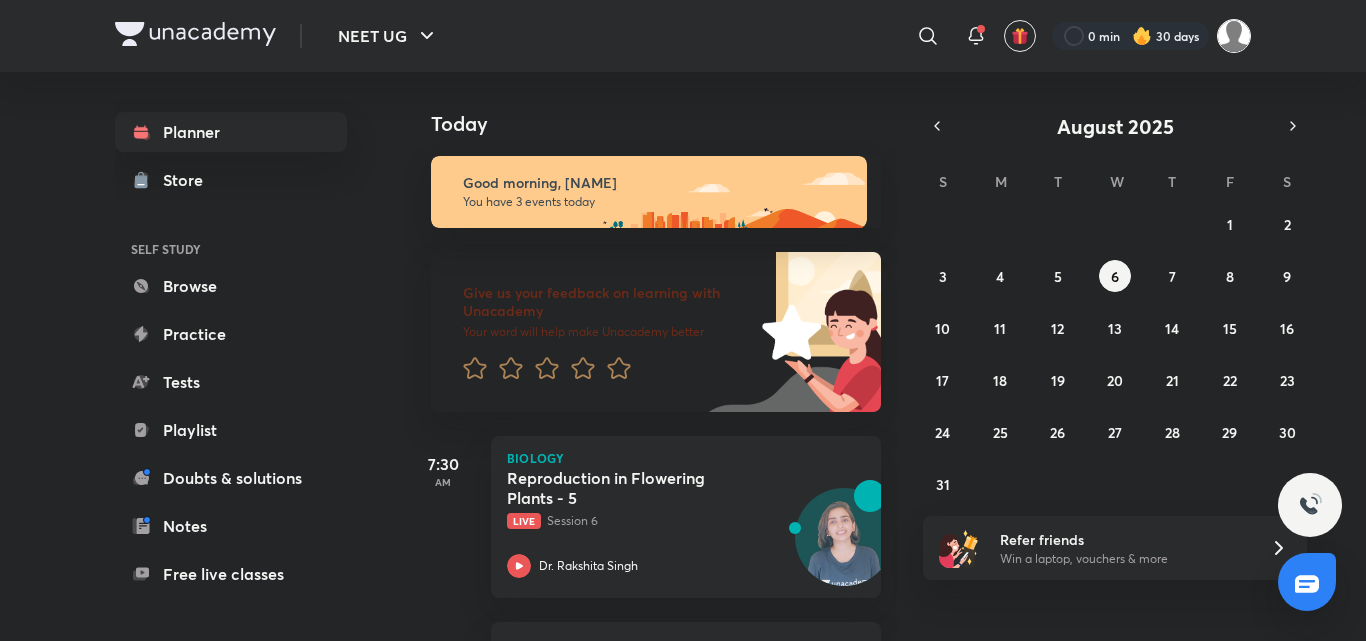 click at bounding box center [1234, 36] 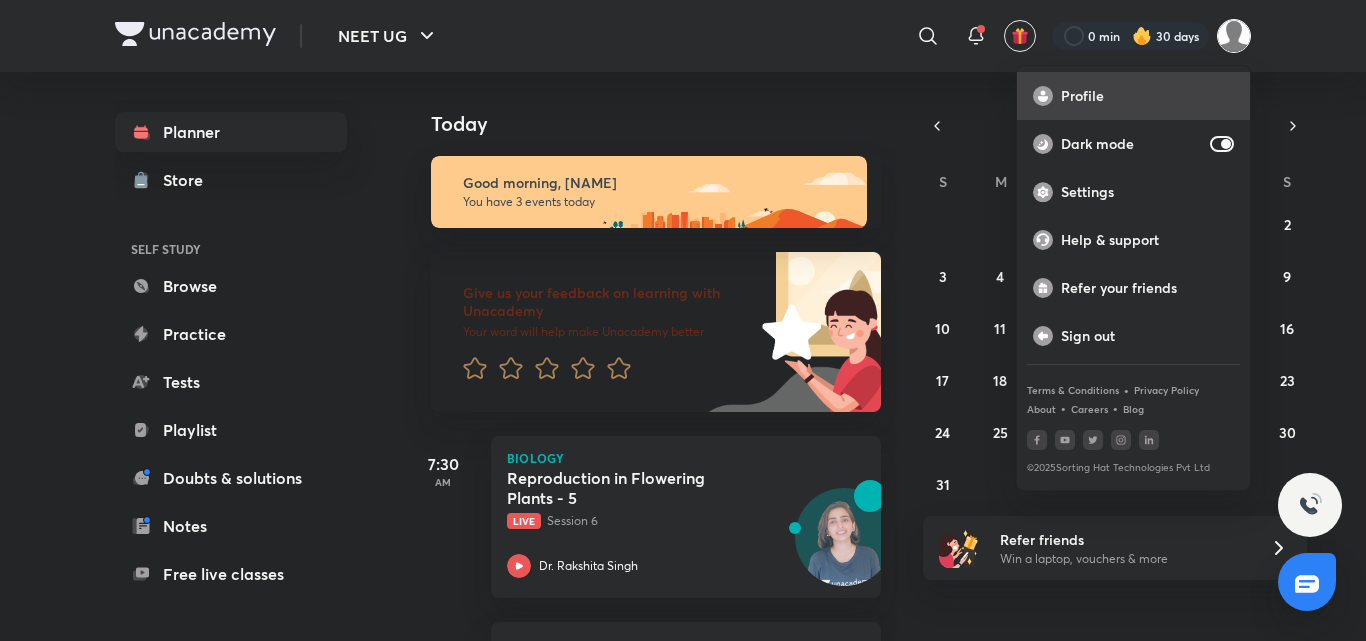 click on "Profile" at bounding box center [1133, 96] 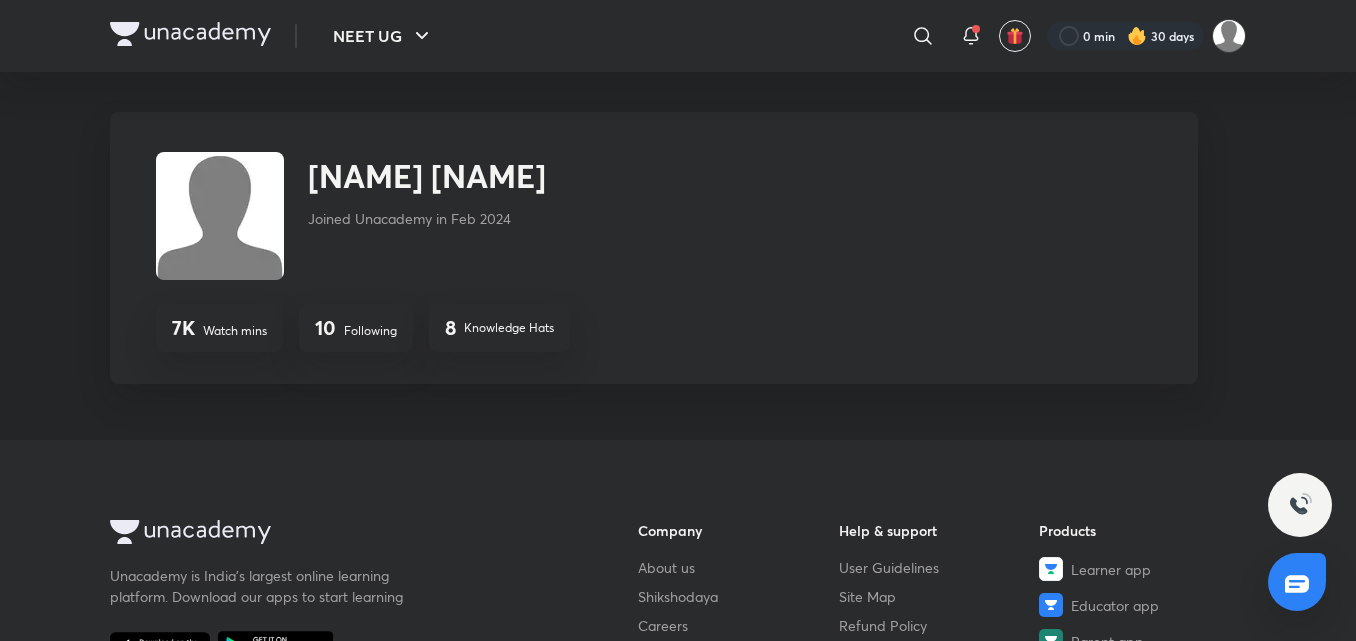 click on "10 Following" at bounding box center (356, 328) 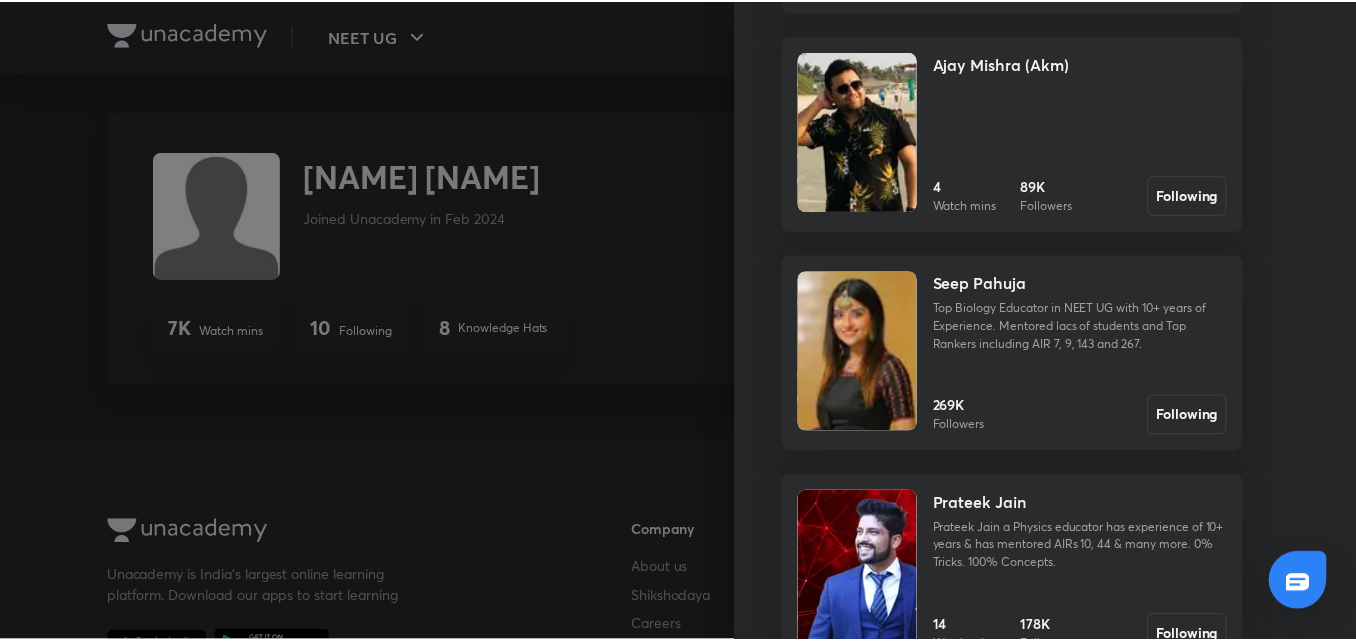 scroll, scrollTop: 801, scrollLeft: 0, axis: vertical 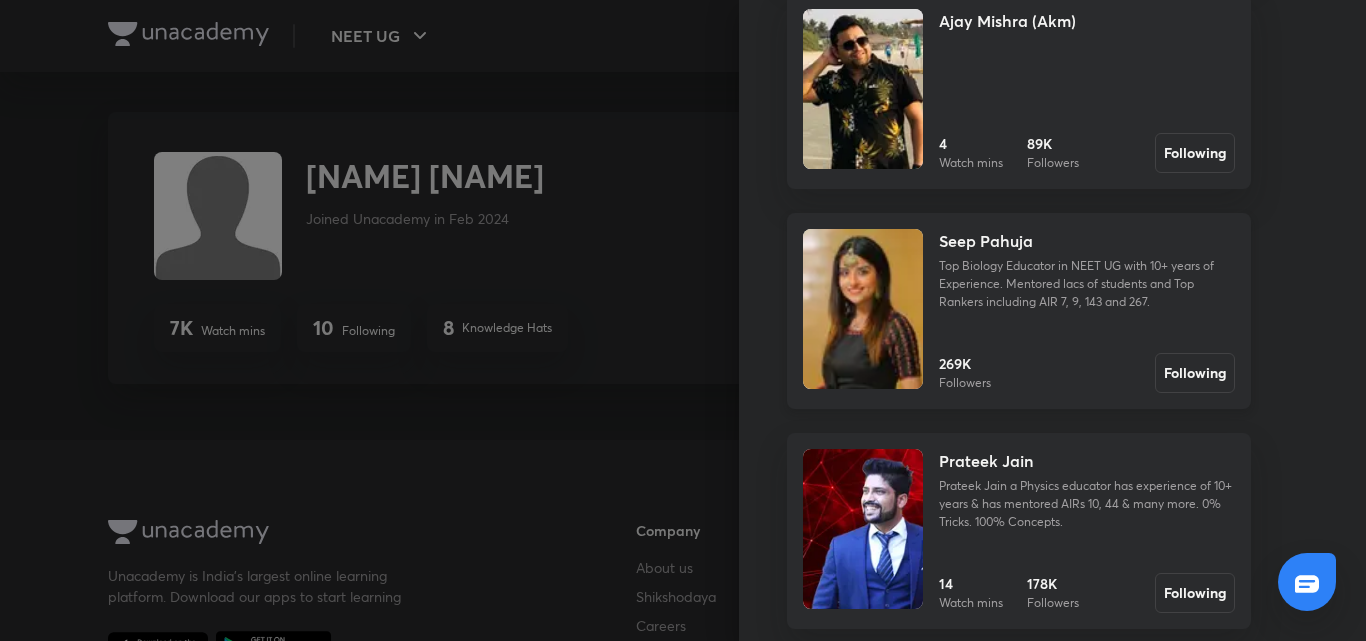 click at bounding box center (863, 309) 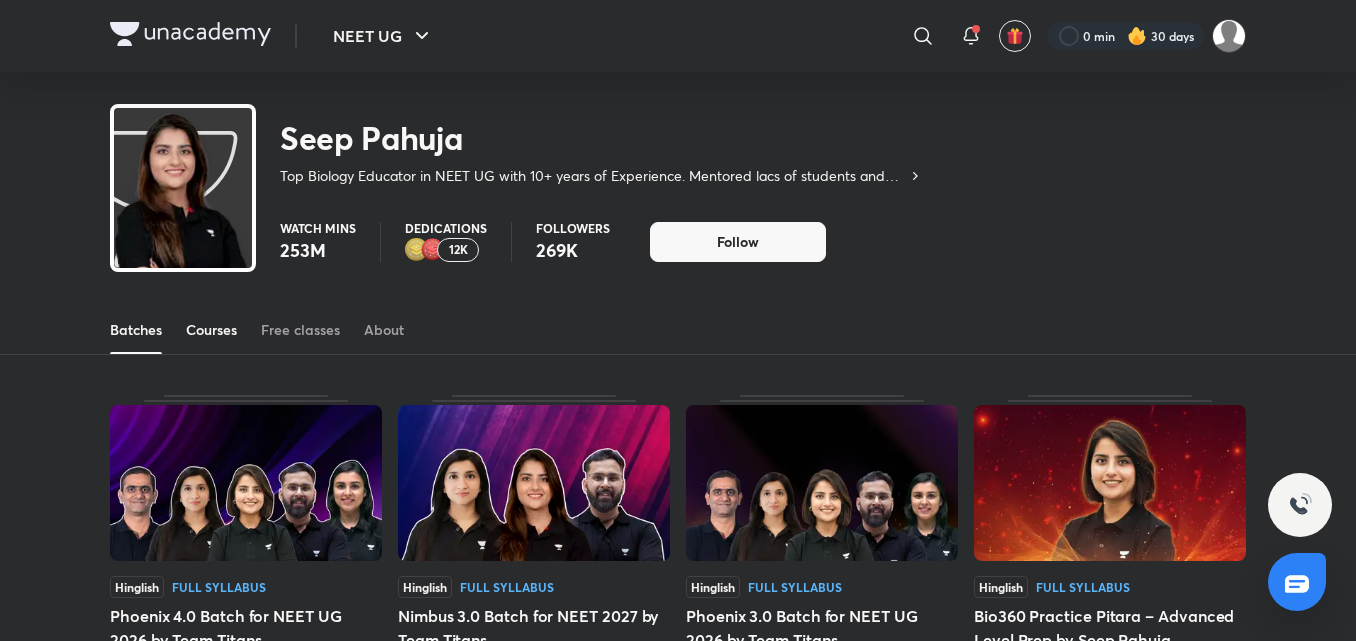 click on "Courses" at bounding box center [211, 330] 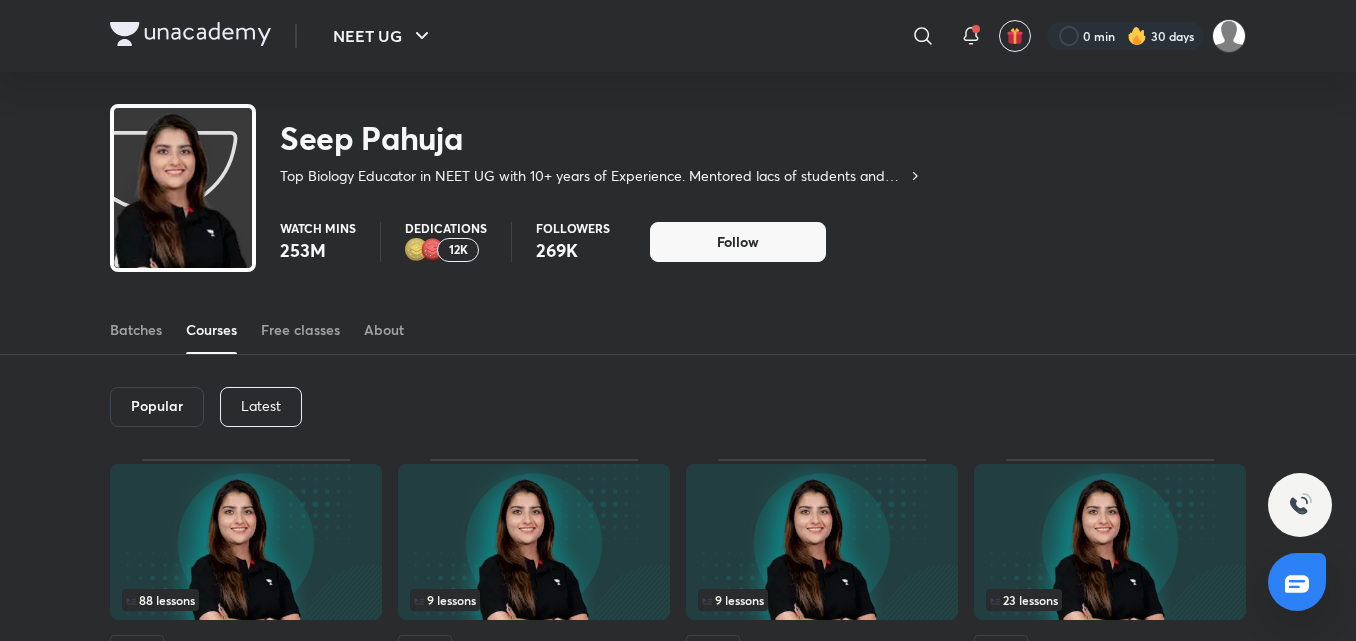 click on "Popular Latest" at bounding box center (678, 407) 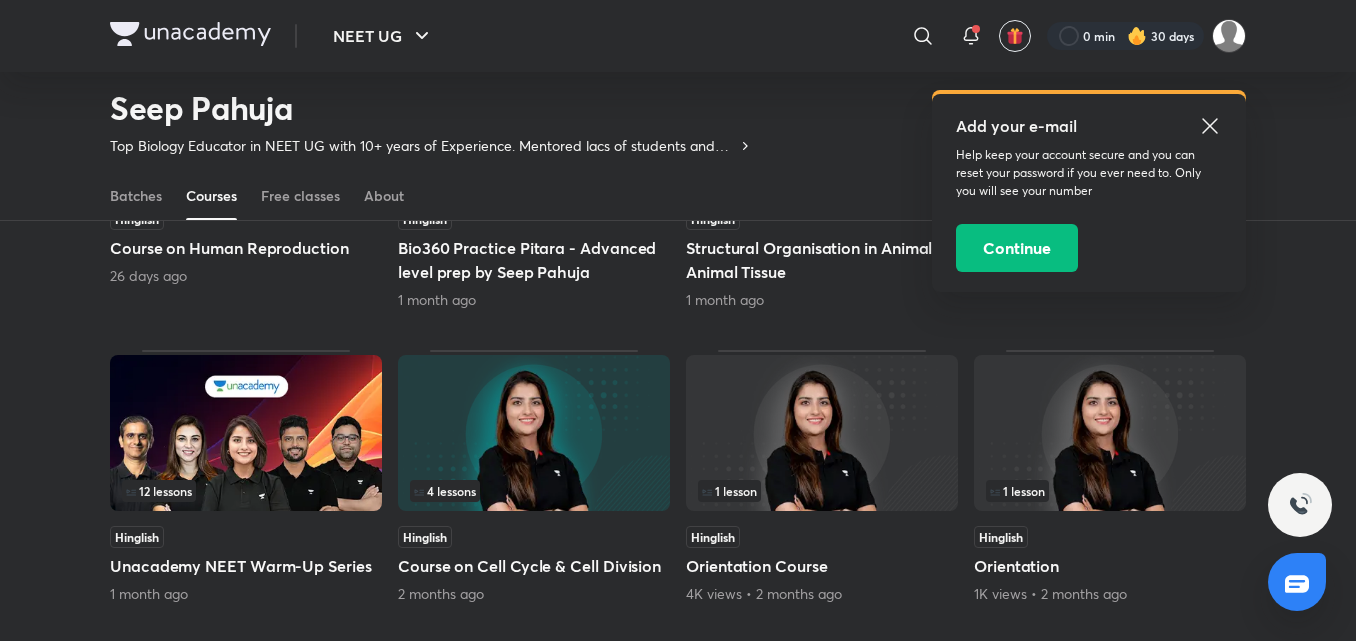scroll, scrollTop: 703, scrollLeft: 0, axis: vertical 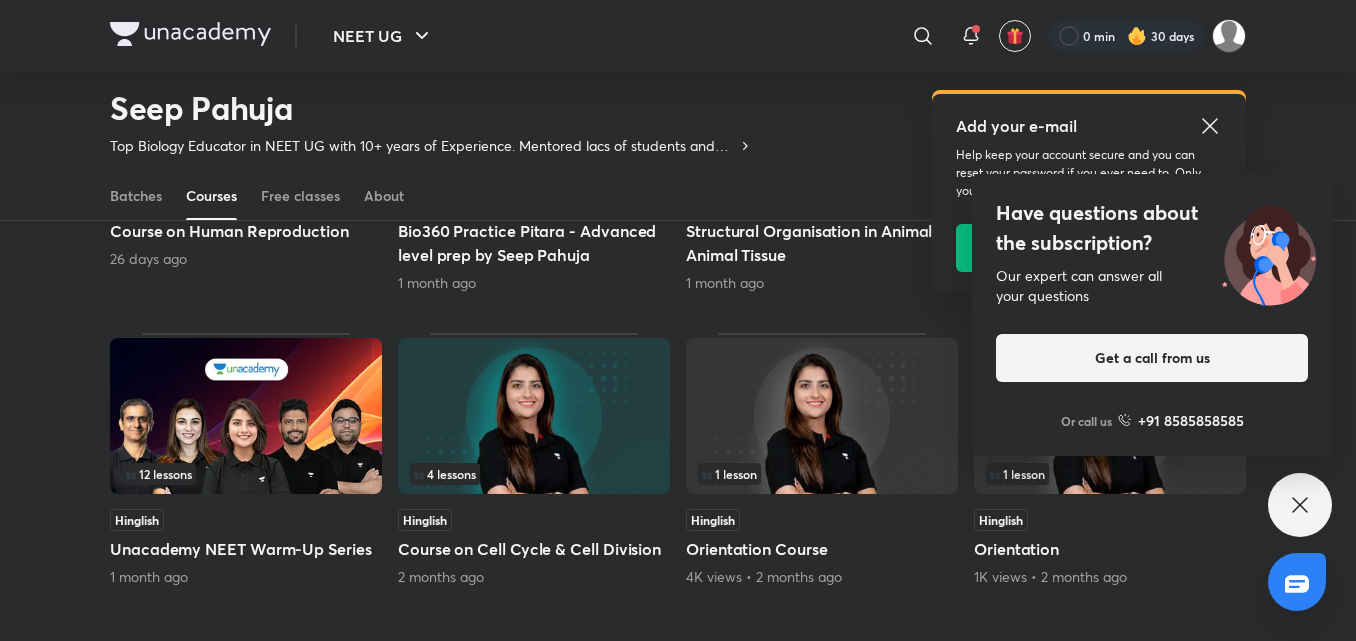 click on "4   lessons" at bounding box center (445, 474) 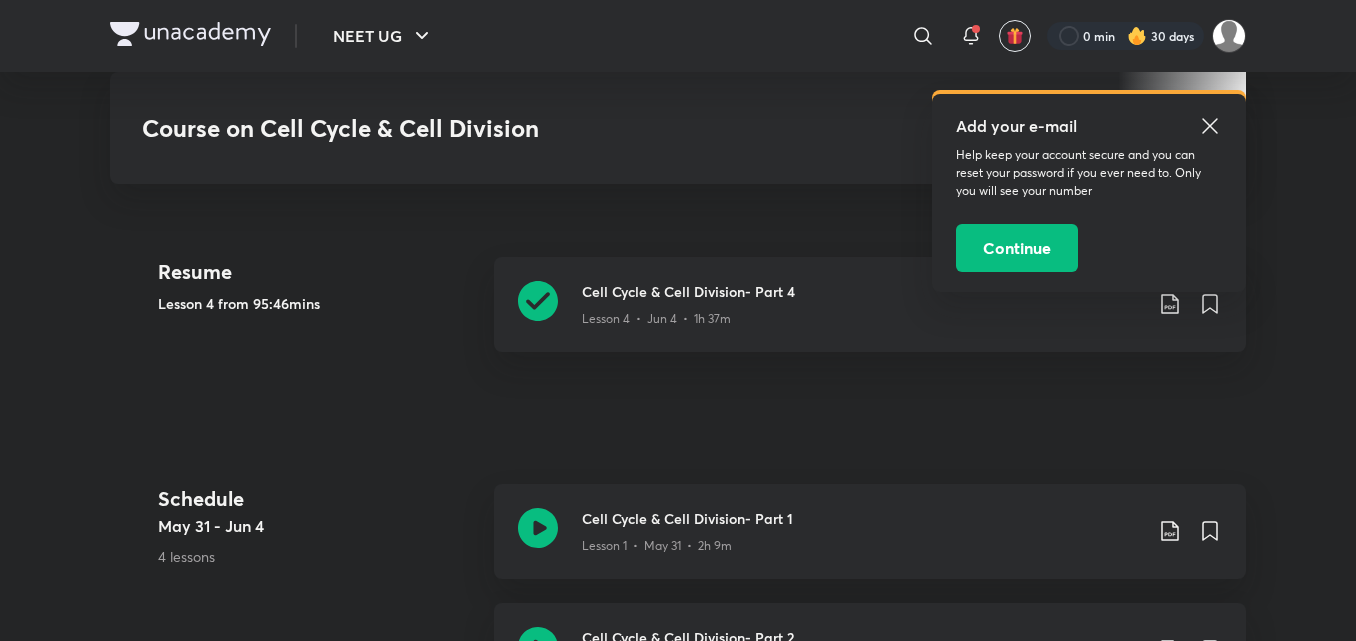 scroll, scrollTop: 883, scrollLeft: 0, axis: vertical 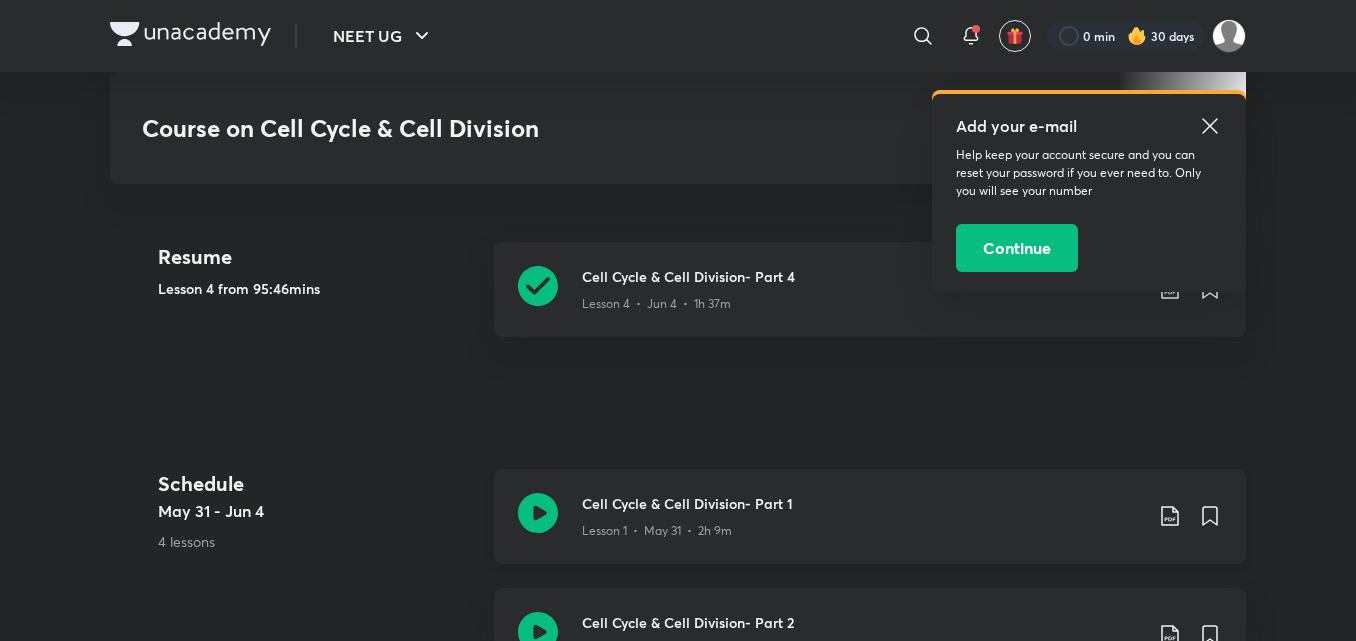 click on "Lesson 1  •  May 31  •  2h 9m" at bounding box center (862, 527) 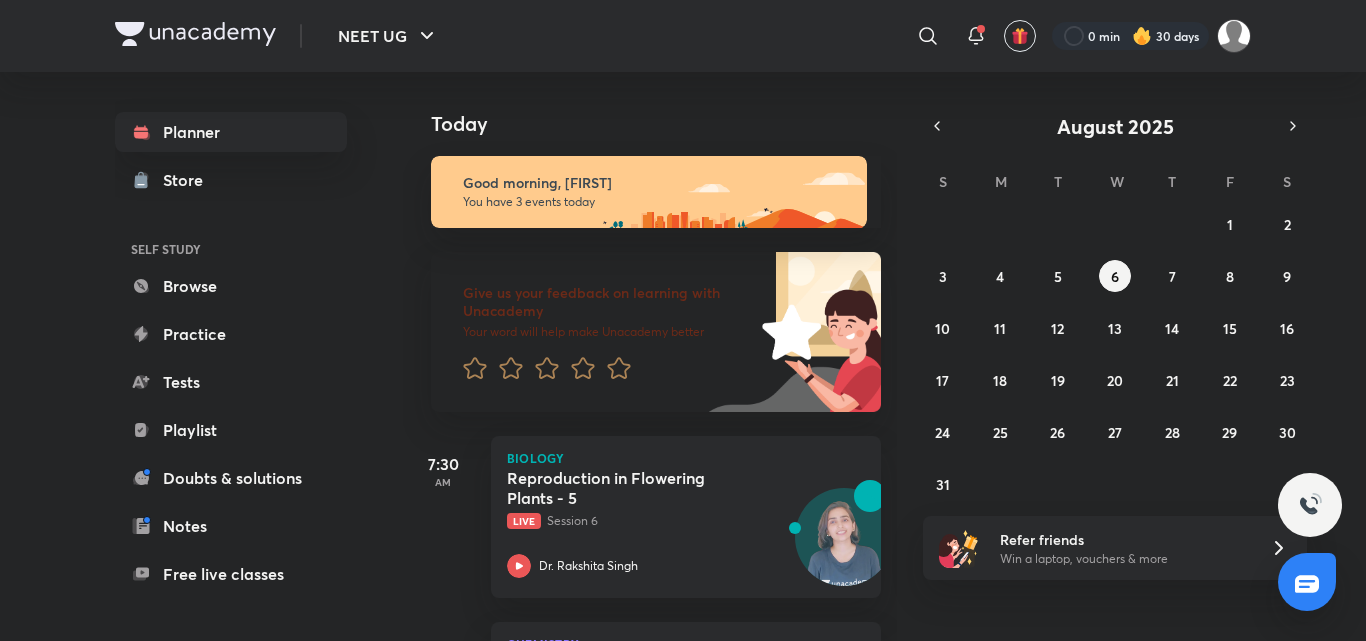 scroll, scrollTop: 0, scrollLeft: 0, axis: both 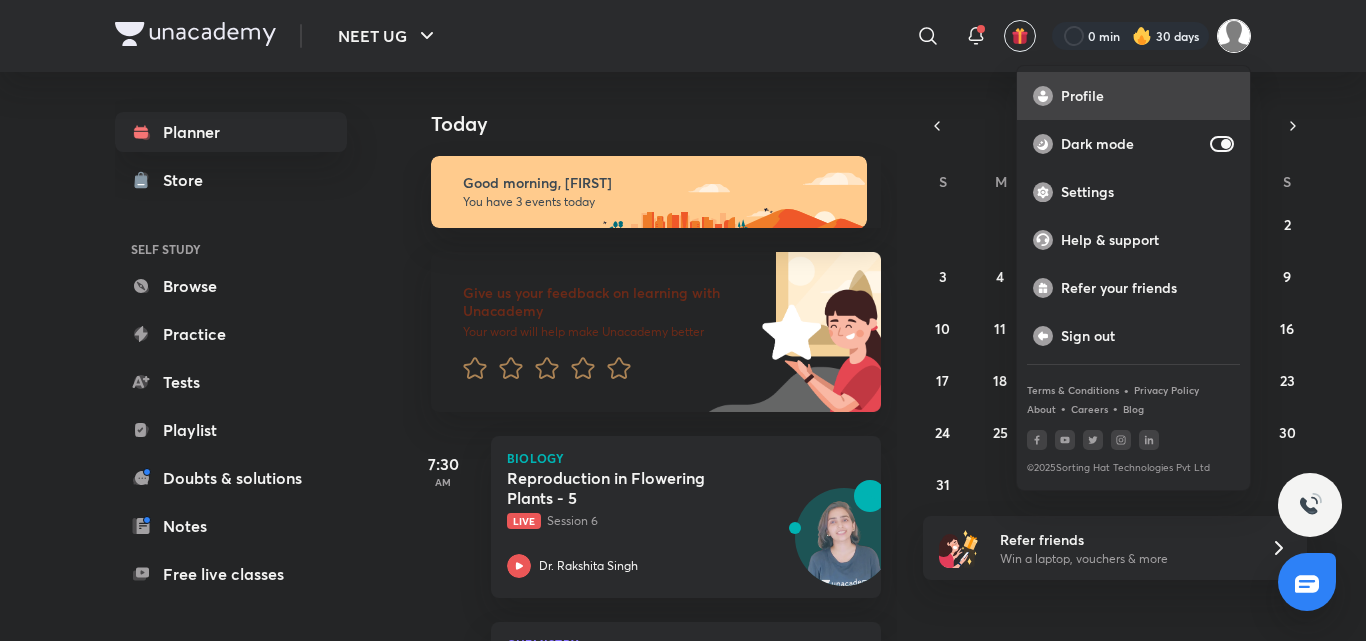 click on "Profile" at bounding box center (1133, 96) 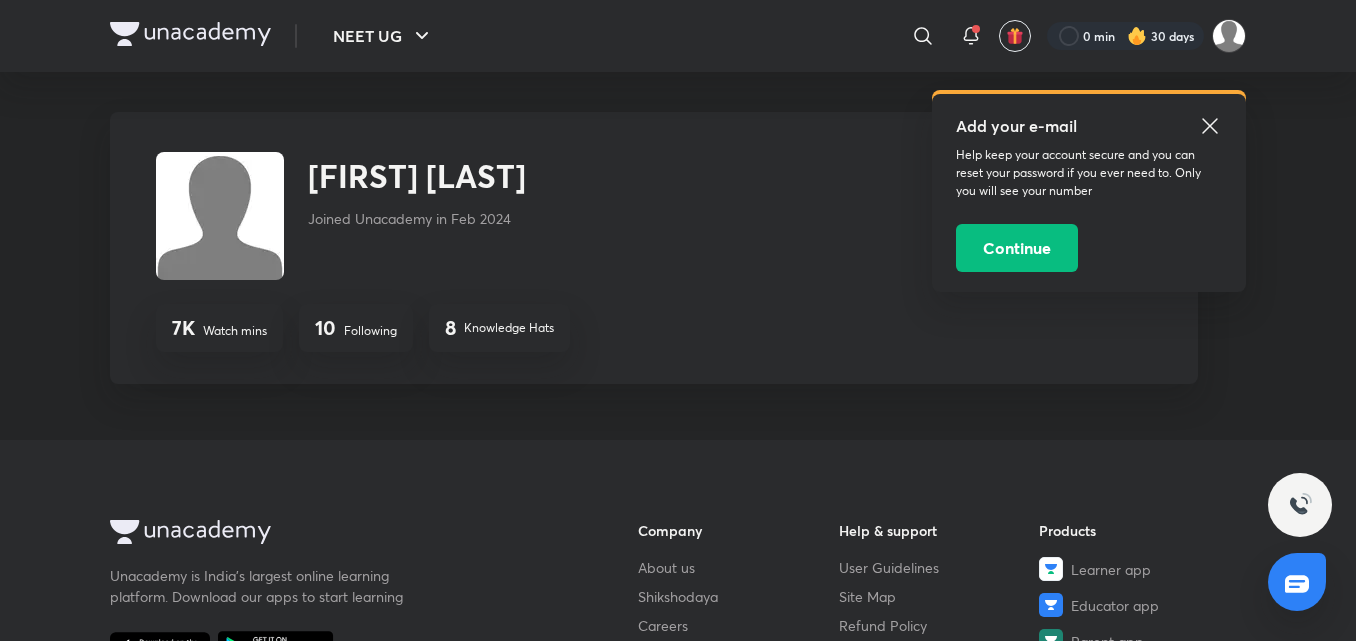click on "10" at bounding box center (325, 328) 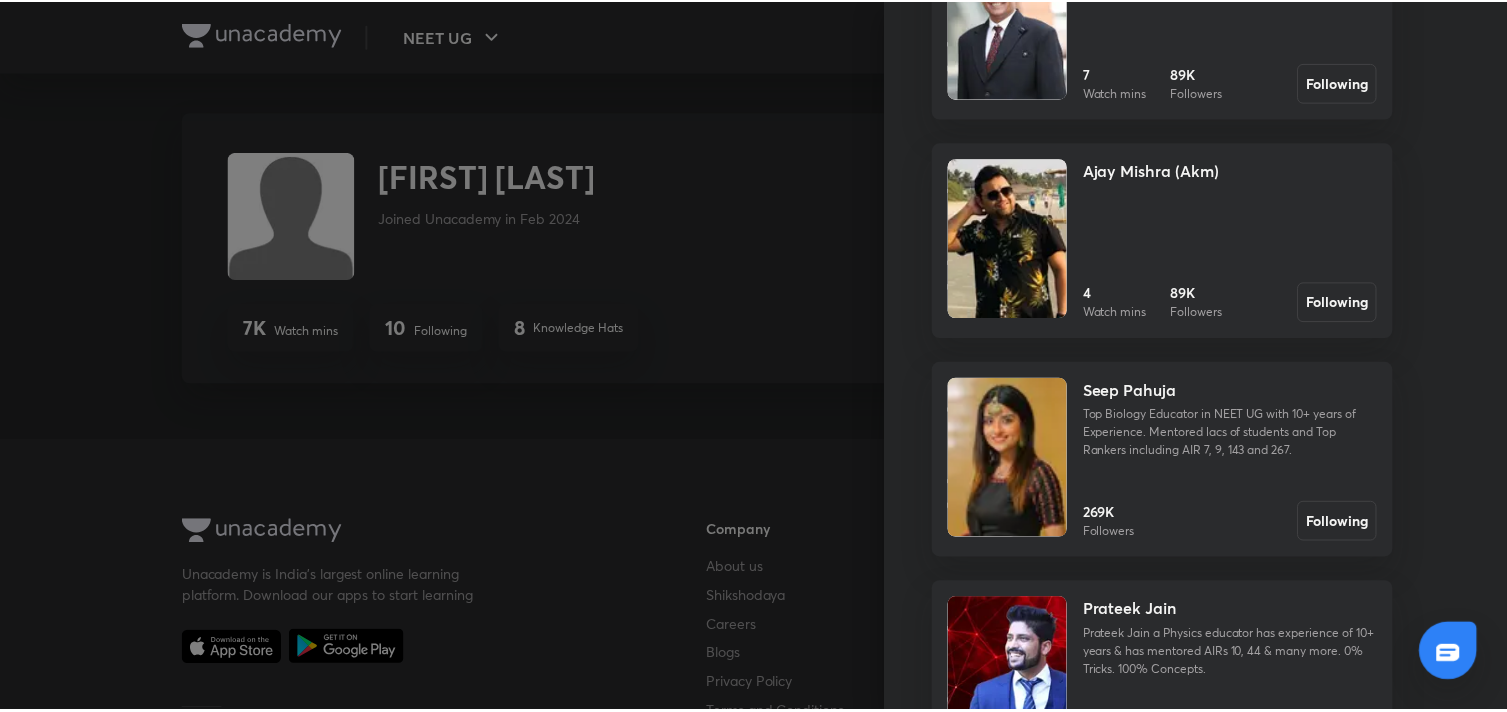scroll, scrollTop: 704, scrollLeft: 0, axis: vertical 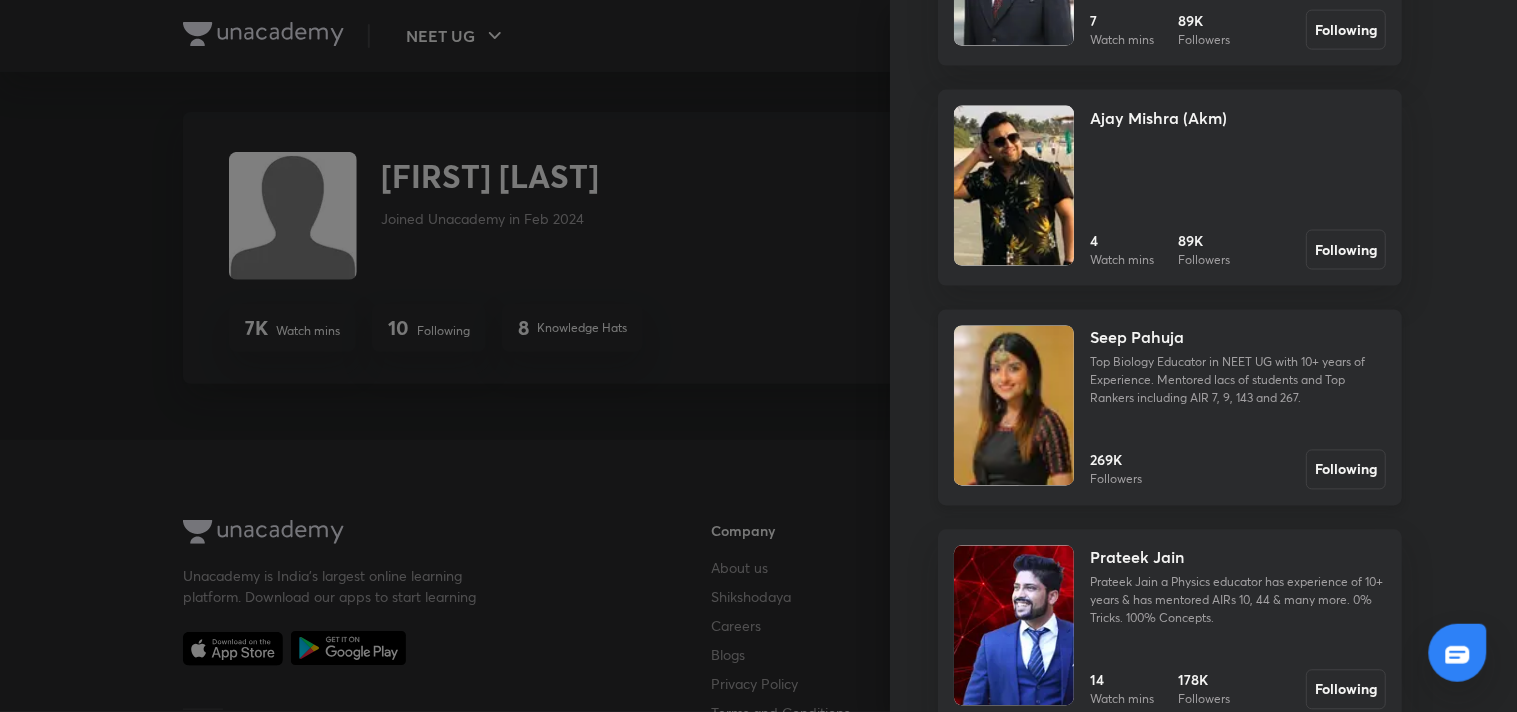 click at bounding box center [1014, 406] 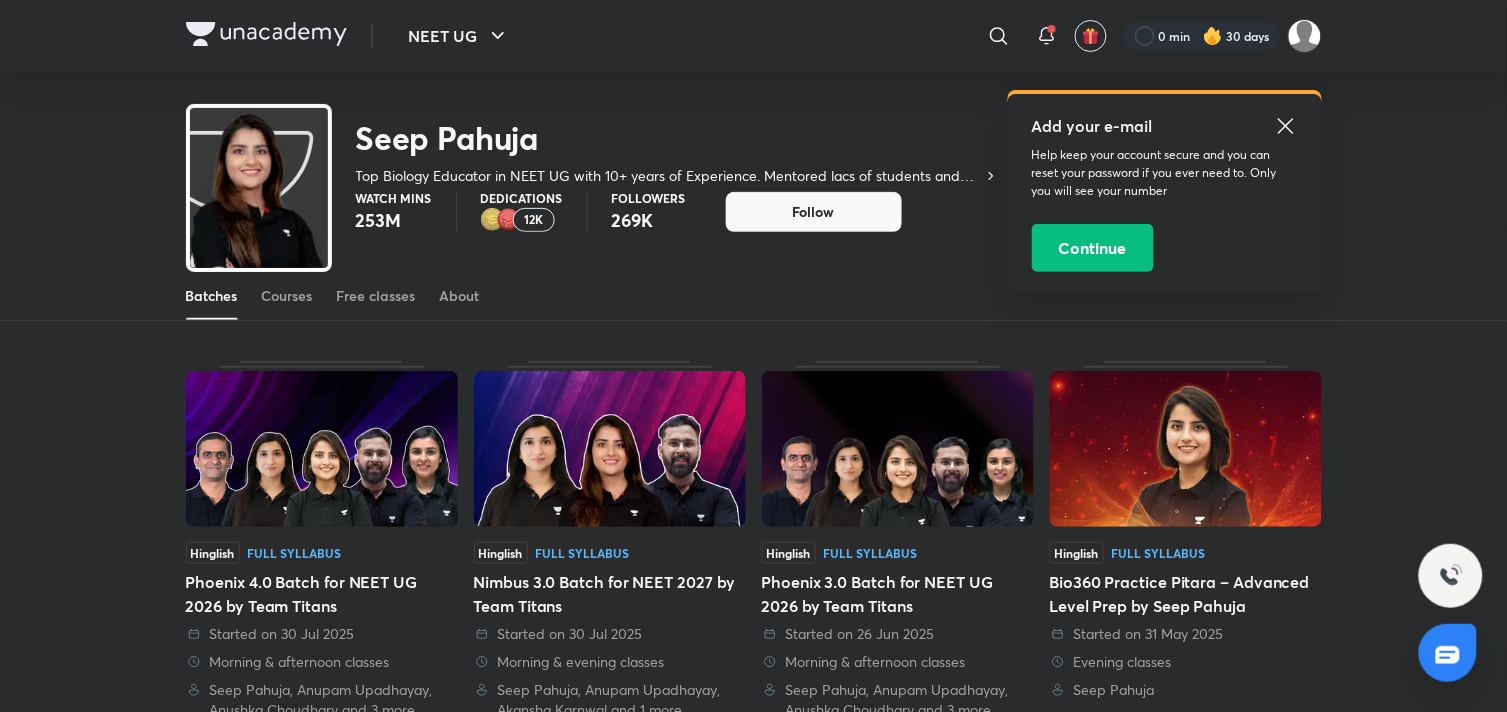 scroll, scrollTop: 0, scrollLeft: 0, axis: both 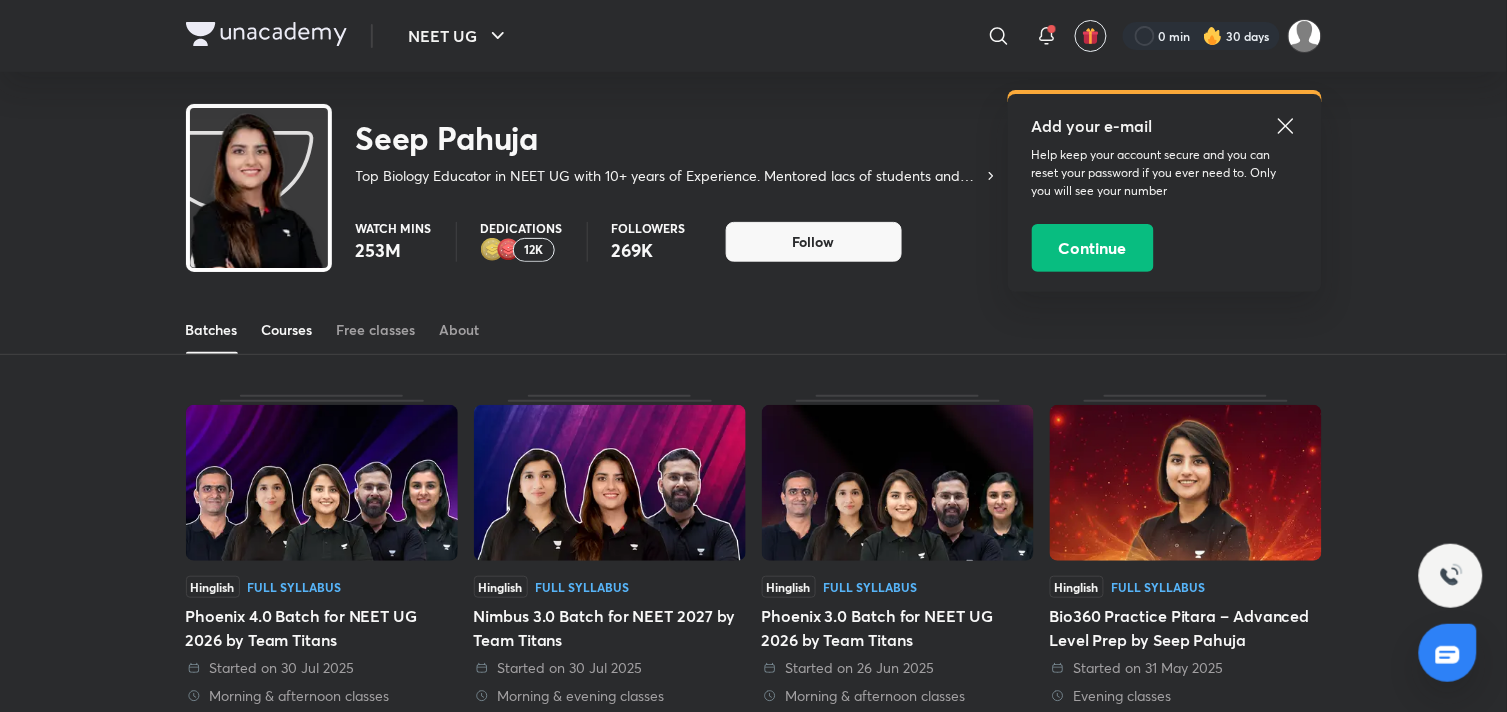click on "Courses" at bounding box center [287, 330] 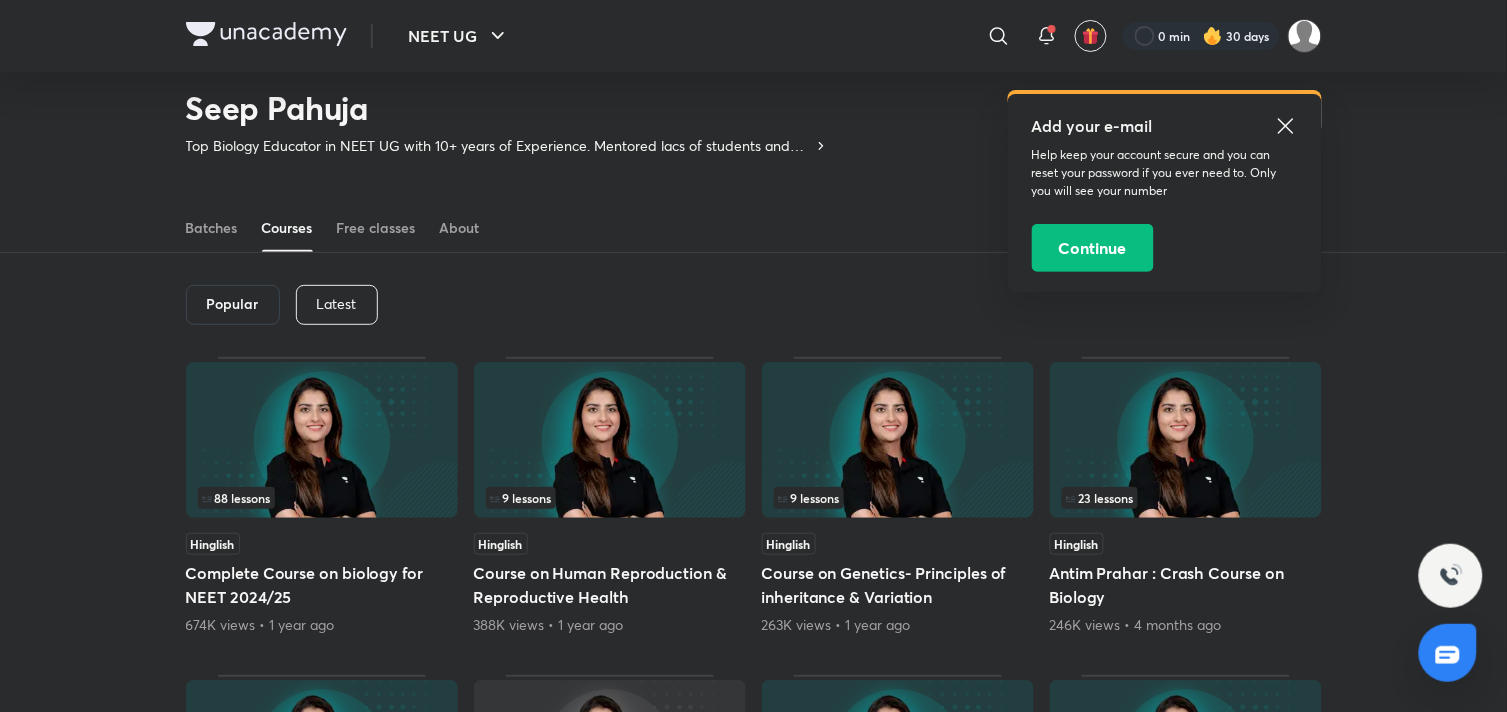 scroll, scrollTop: 60, scrollLeft: 0, axis: vertical 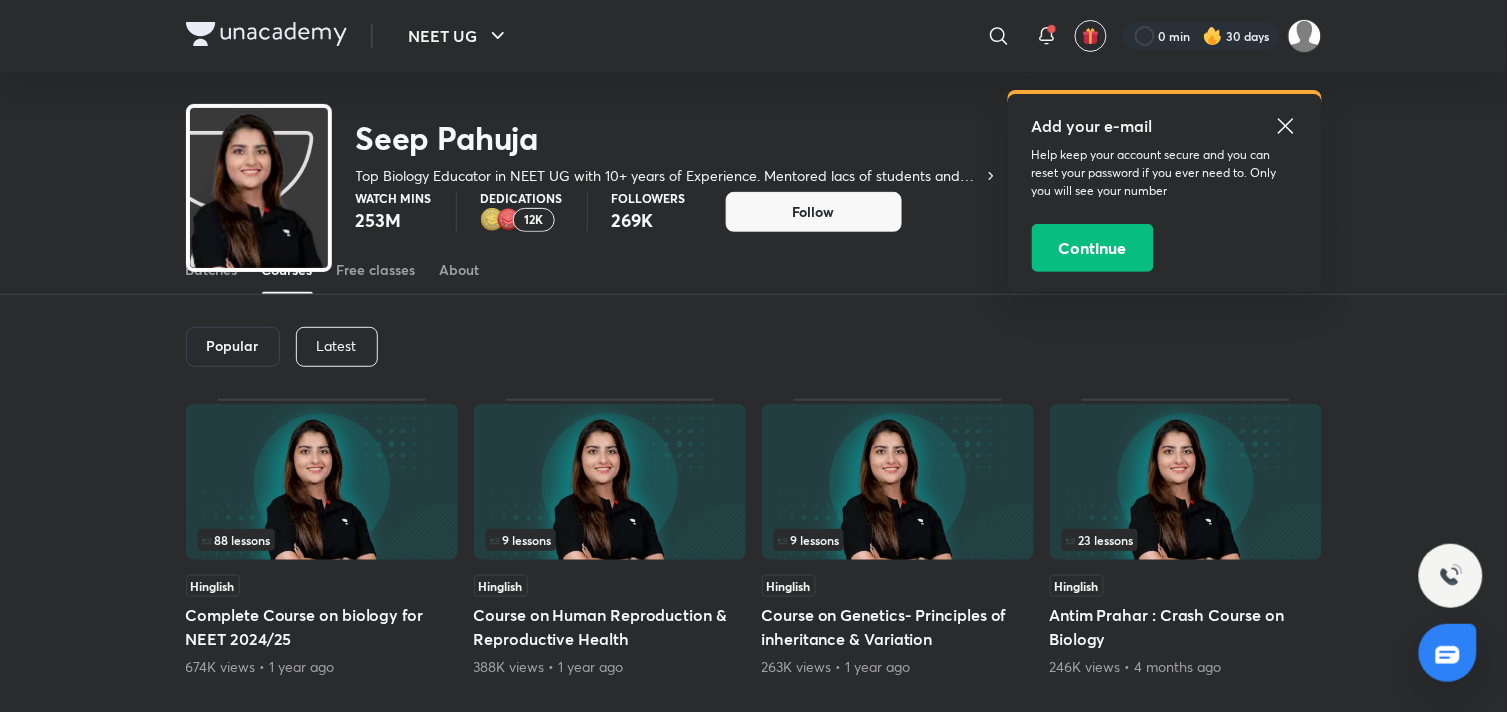 click on "Latest" at bounding box center [337, 347] 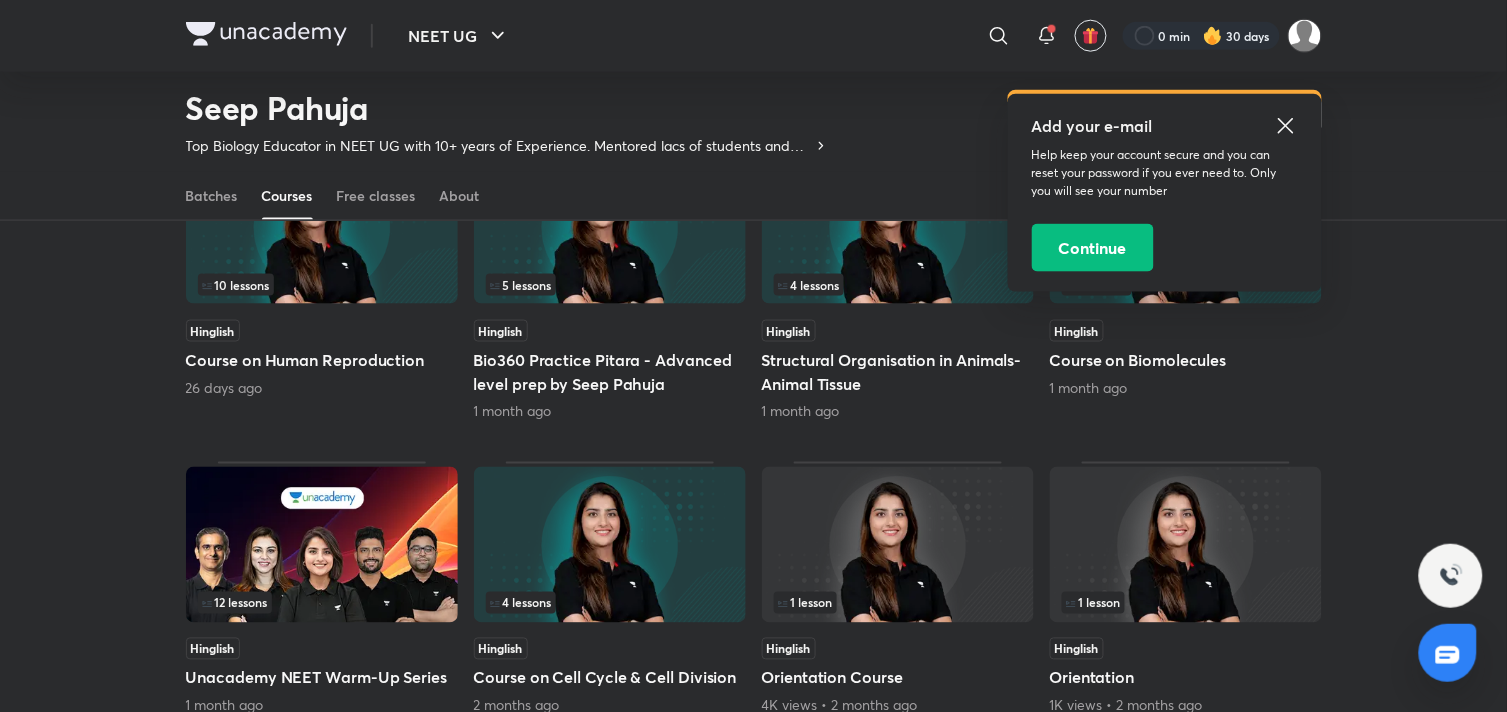 scroll, scrollTop: 570, scrollLeft: 0, axis: vertical 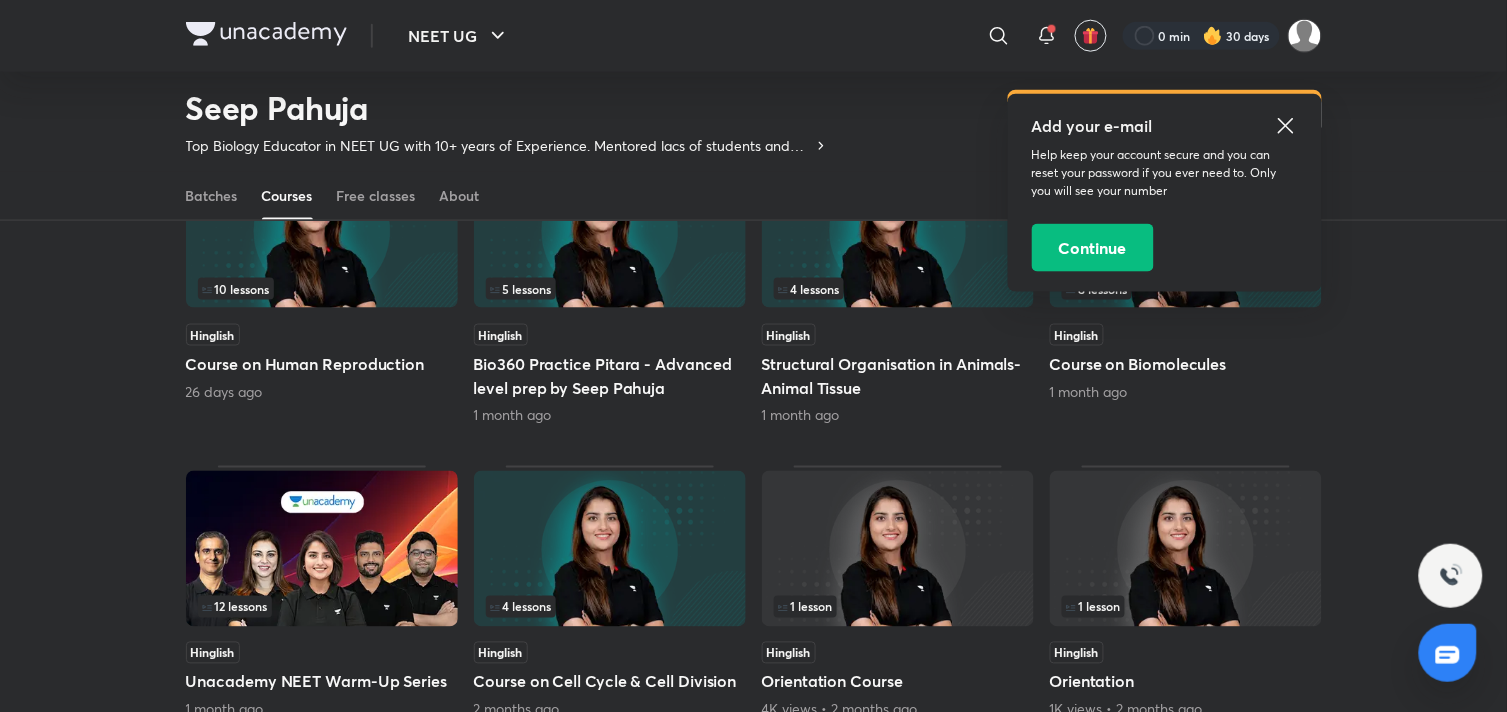 click at bounding box center [610, 549] 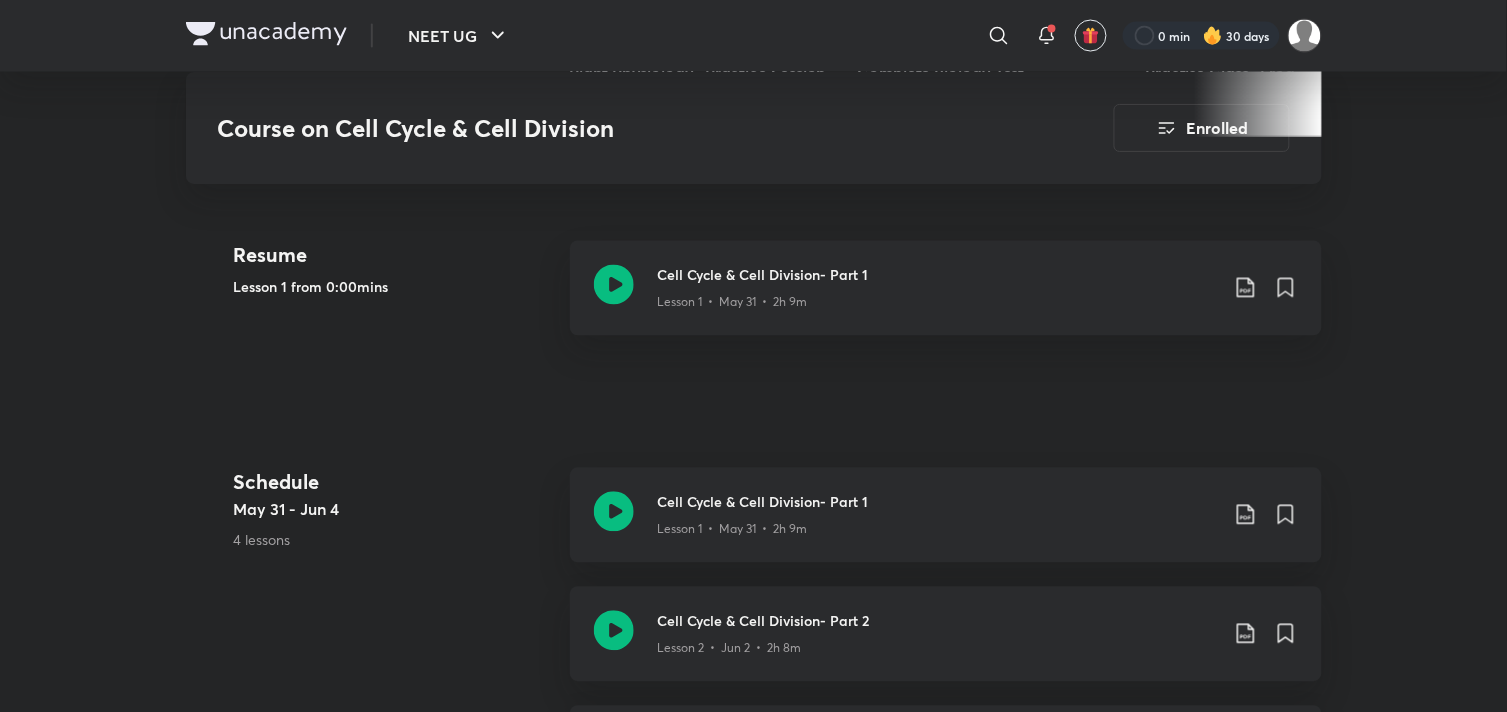 scroll, scrollTop: 944, scrollLeft: 0, axis: vertical 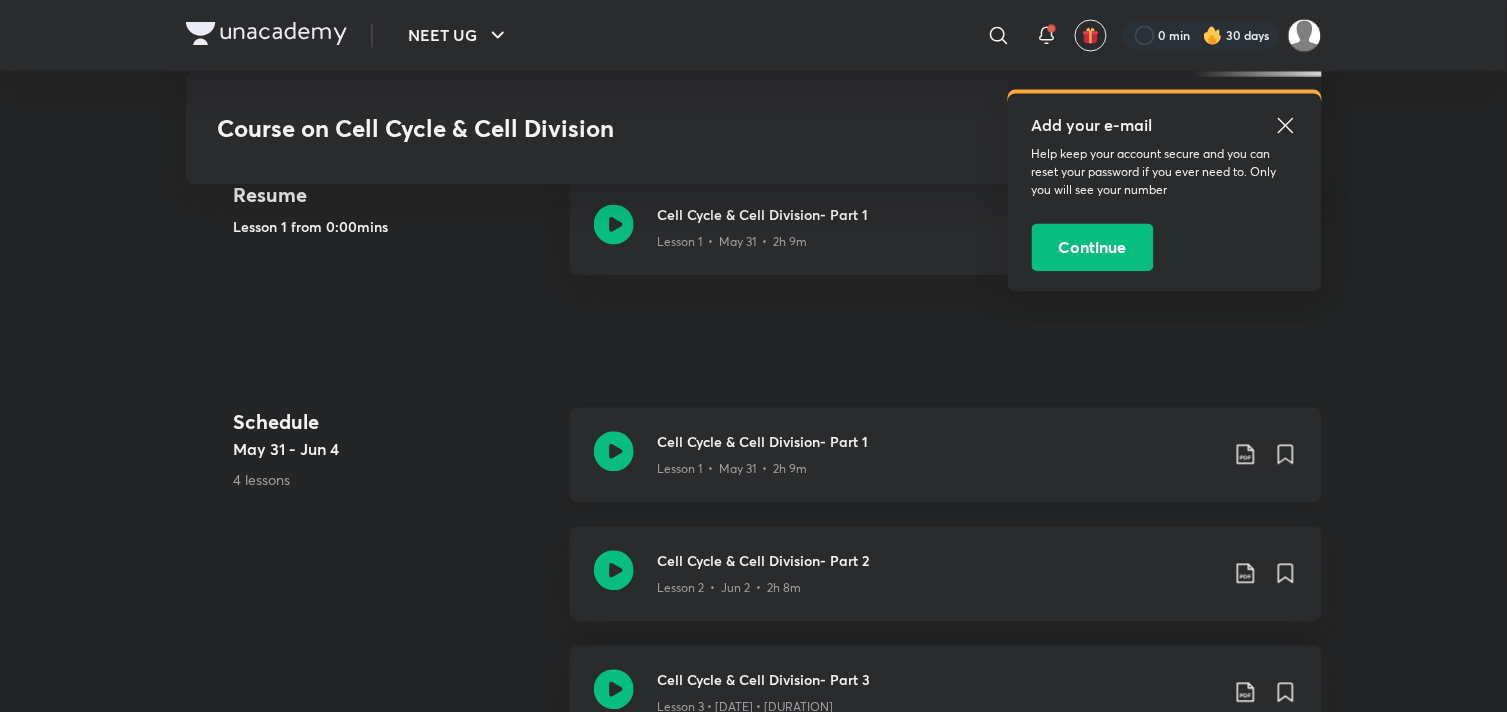 click on "Lesson 1  •  May 31  •  2h 9m" at bounding box center [733, 243] 